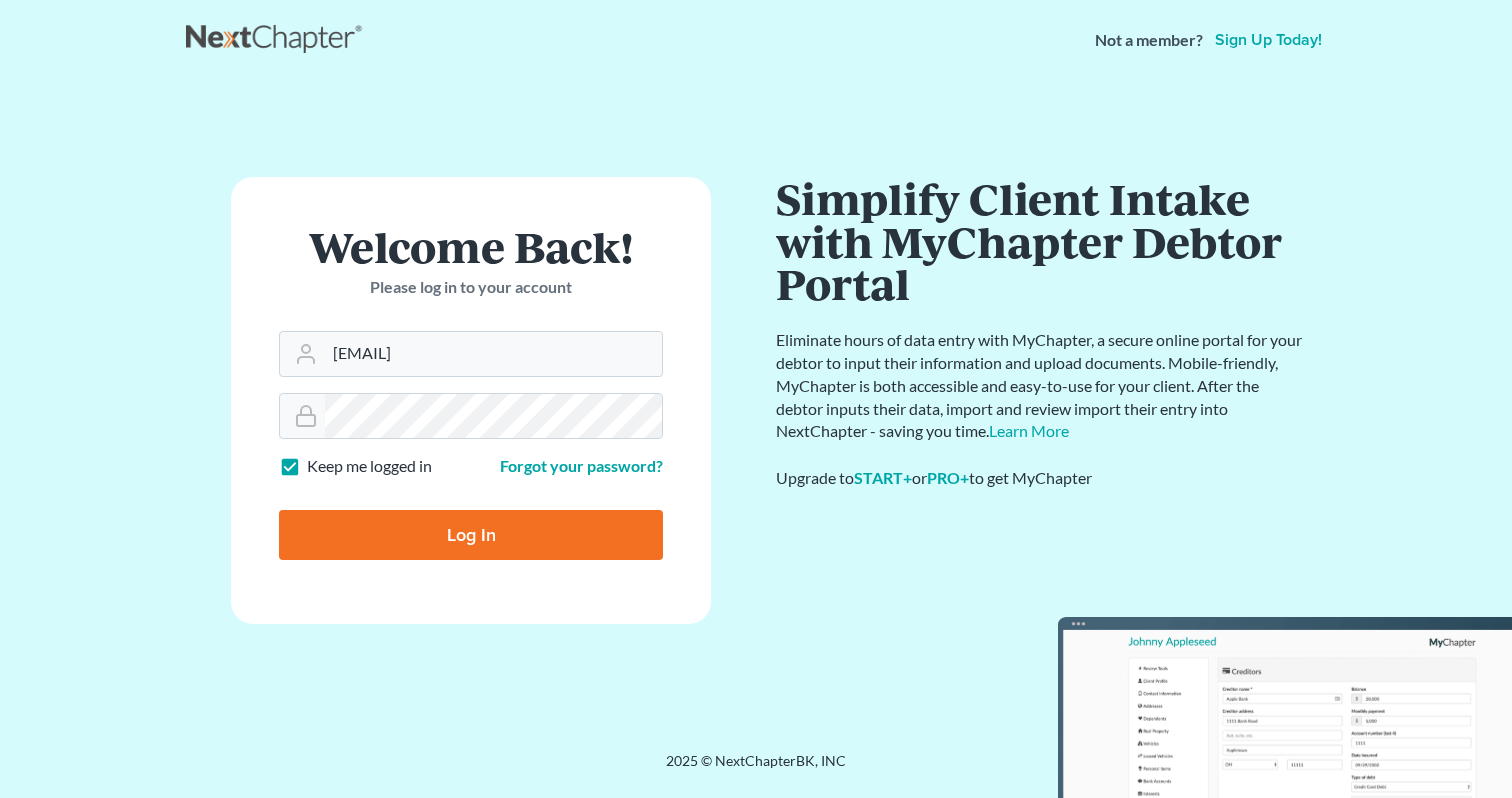 scroll, scrollTop: 0, scrollLeft: 0, axis: both 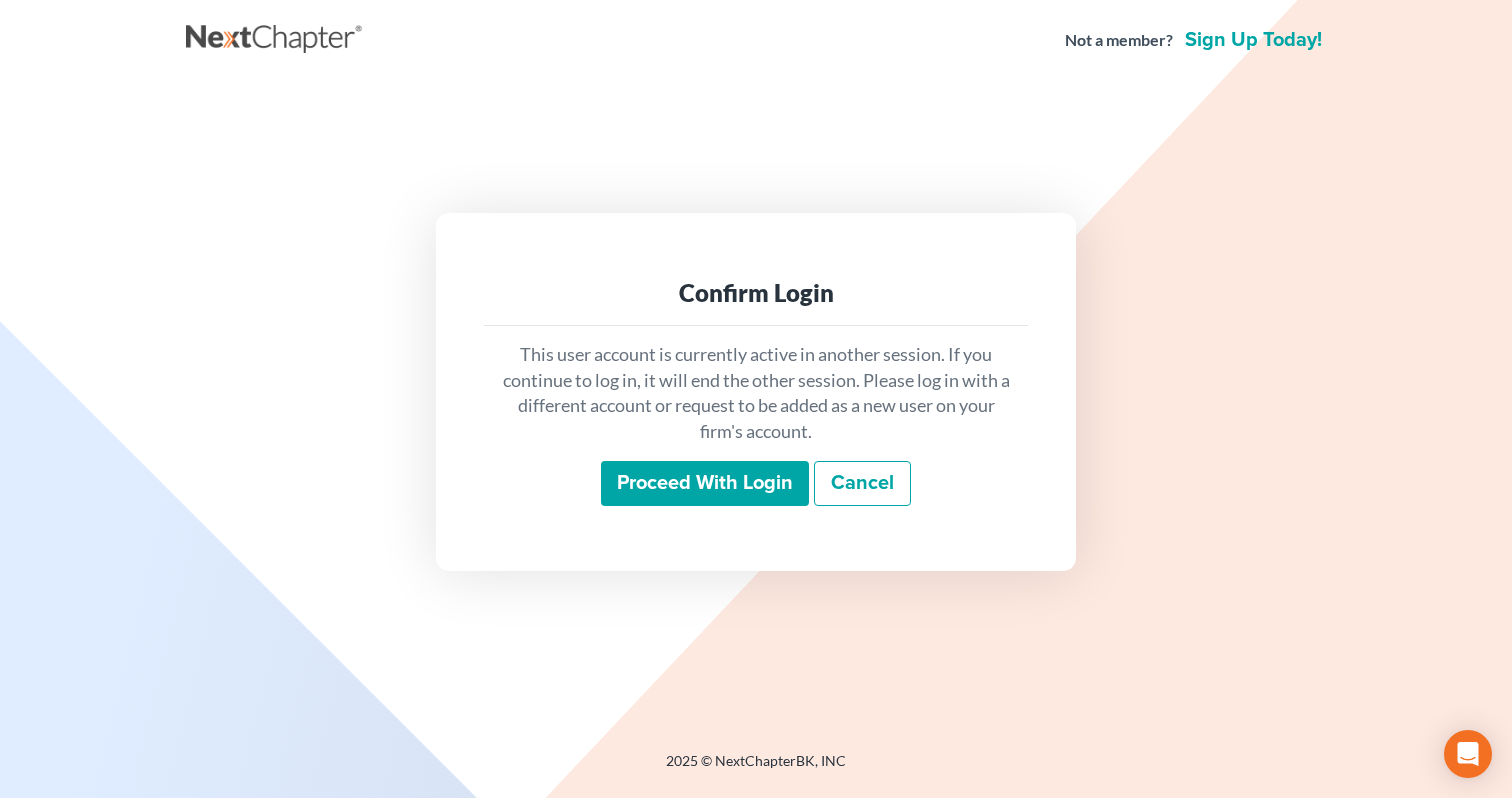 click on "Proceed with login" at bounding box center (705, 484) 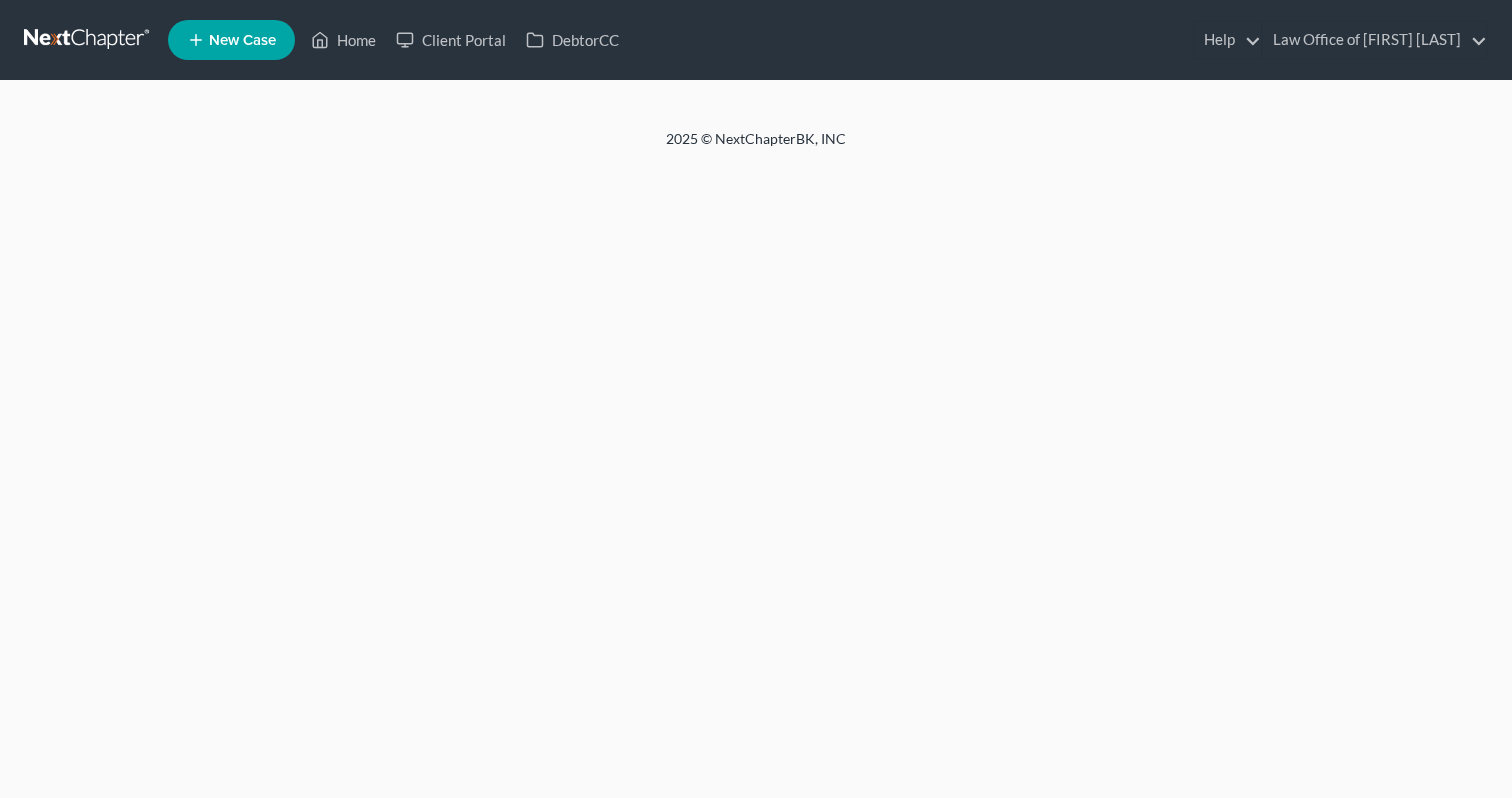 scroll, scrollTop: 0, scrollLeft: 0, axis: both 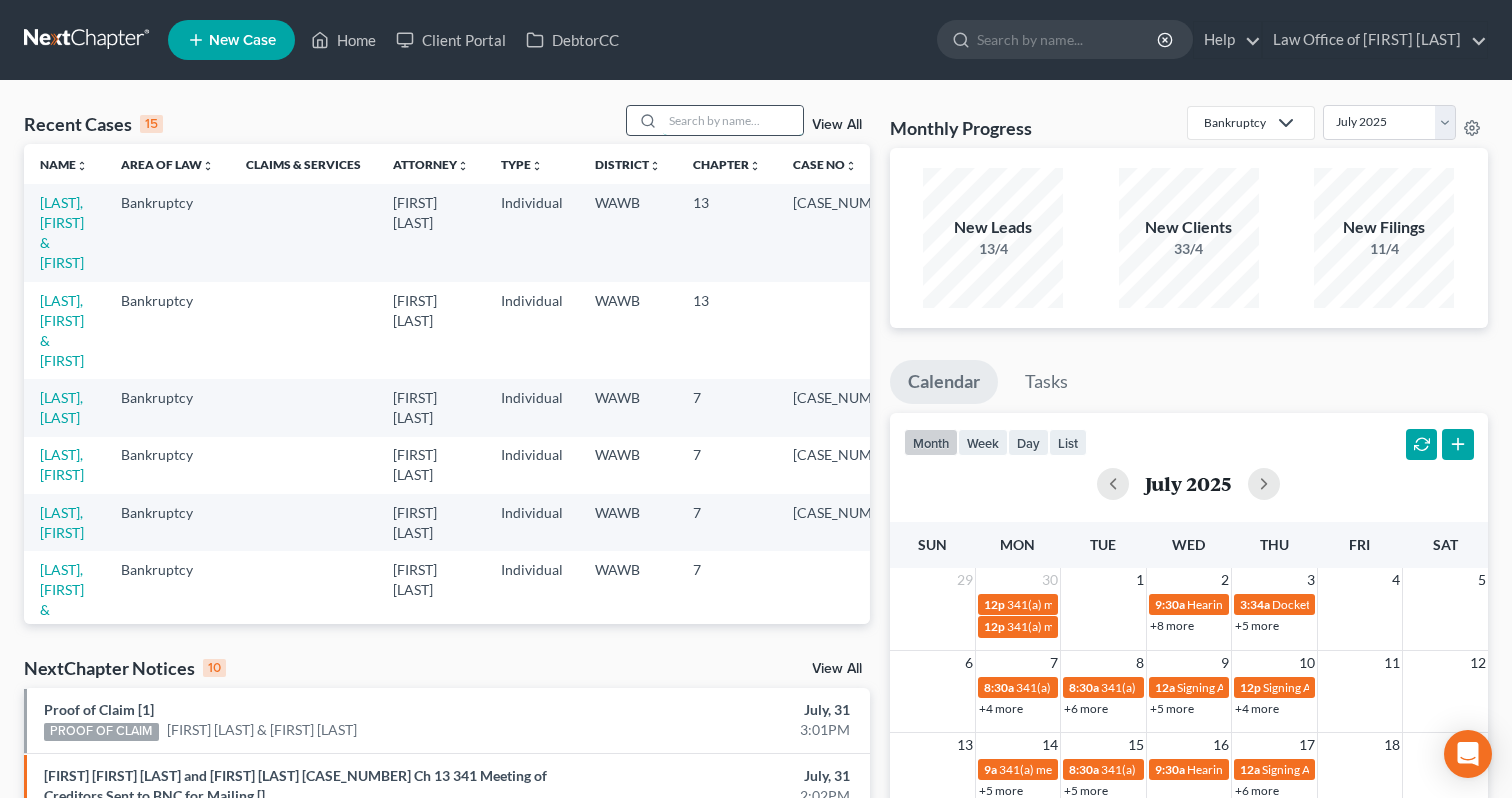click at bounding box center (733, 120) 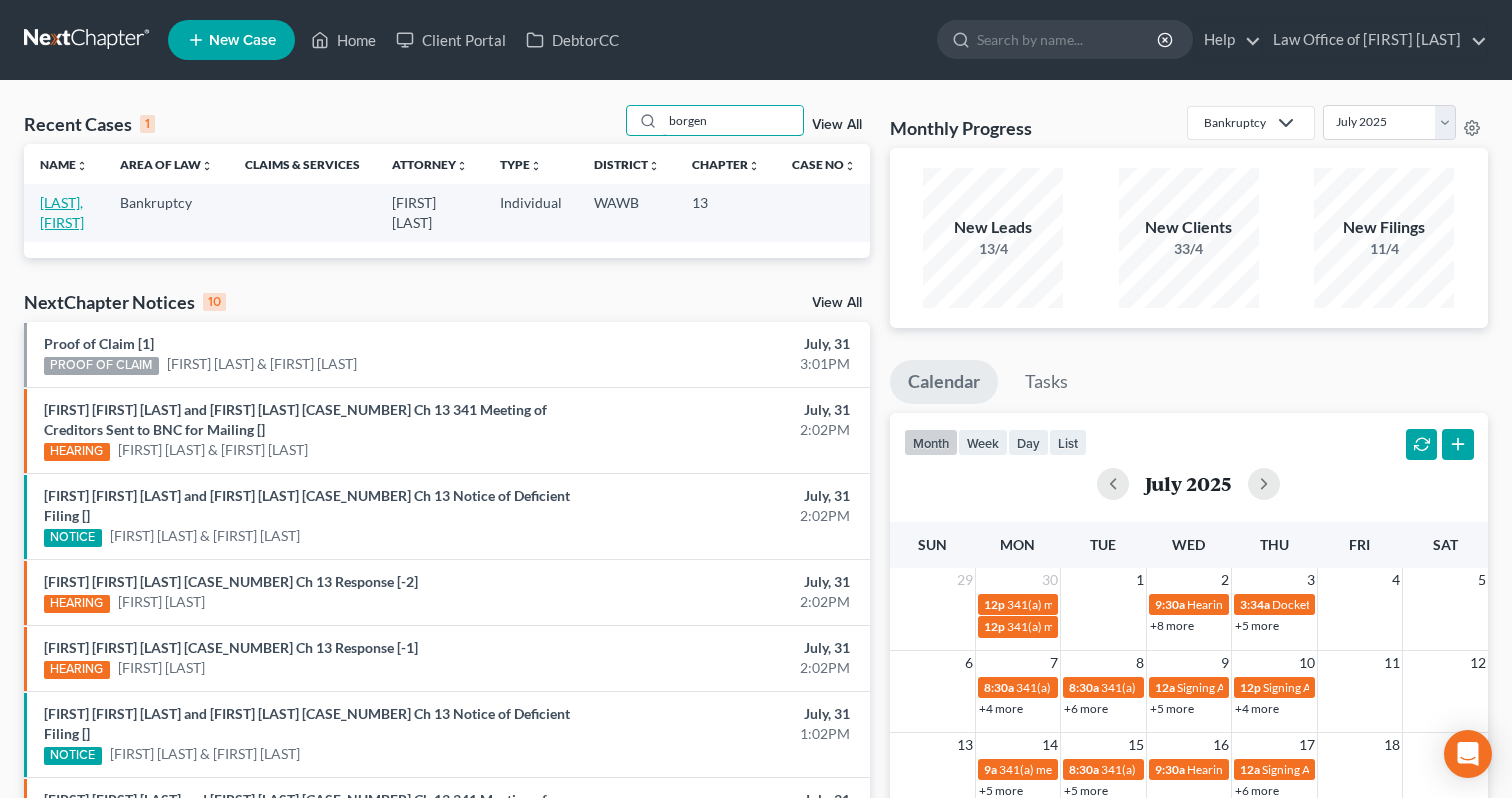 type on "borgen" 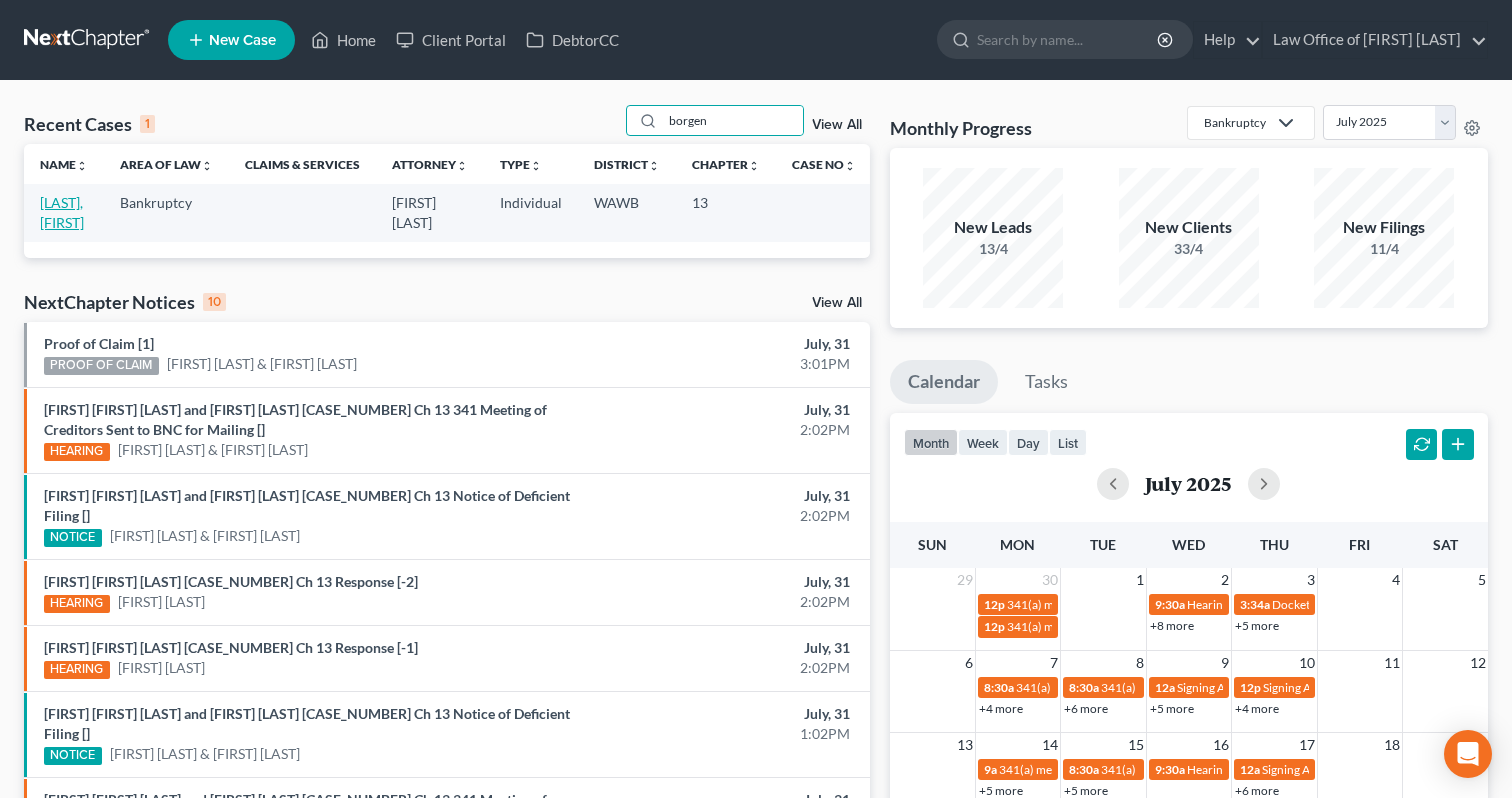 click on "[LAST], [FIRST]" at bounding box center (62, 212) 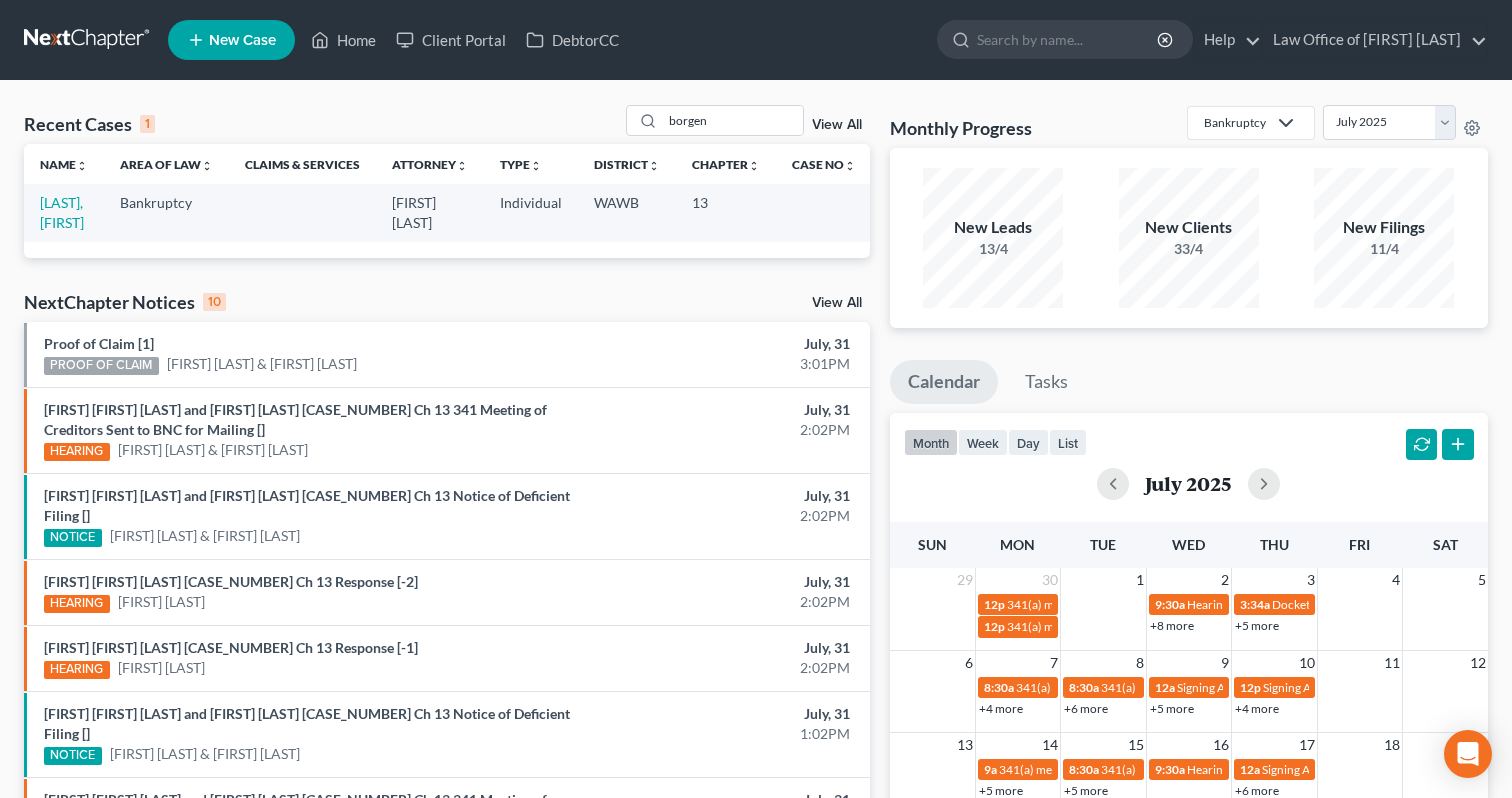 select on "6" 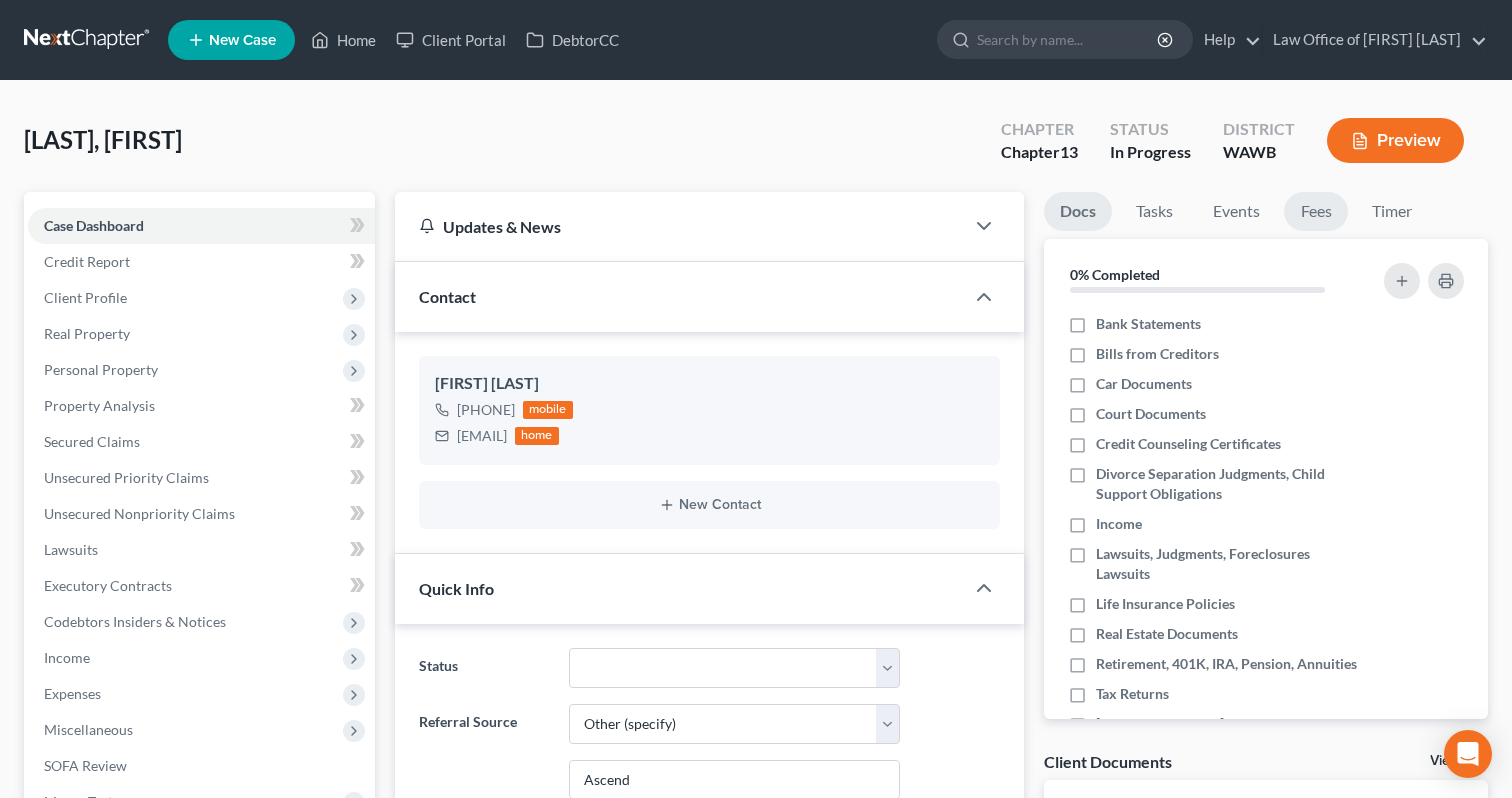 click on "Fees" at bounding box center (1316, 211) 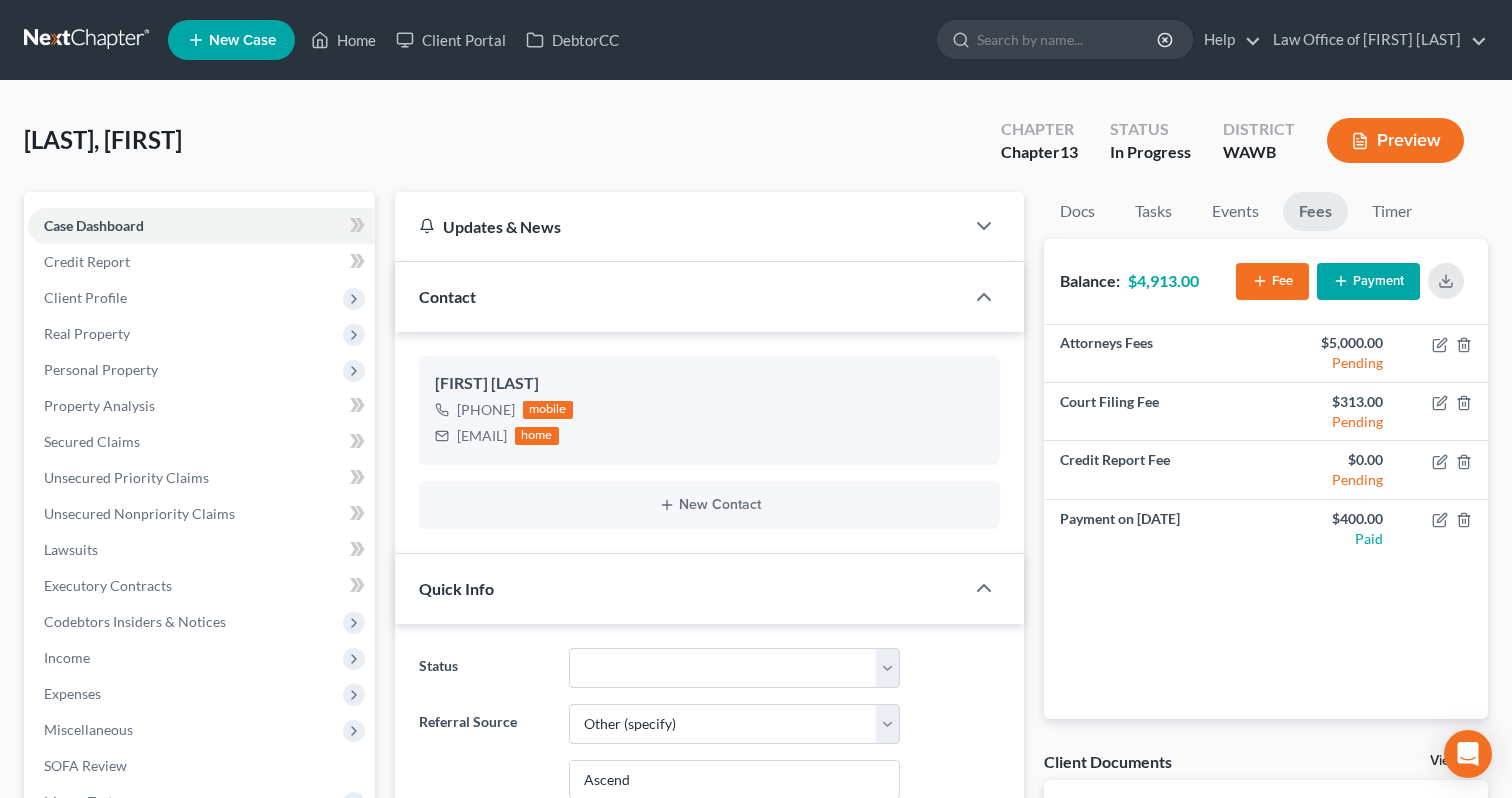 click on "Payment" at bounding box center (1368, 281) 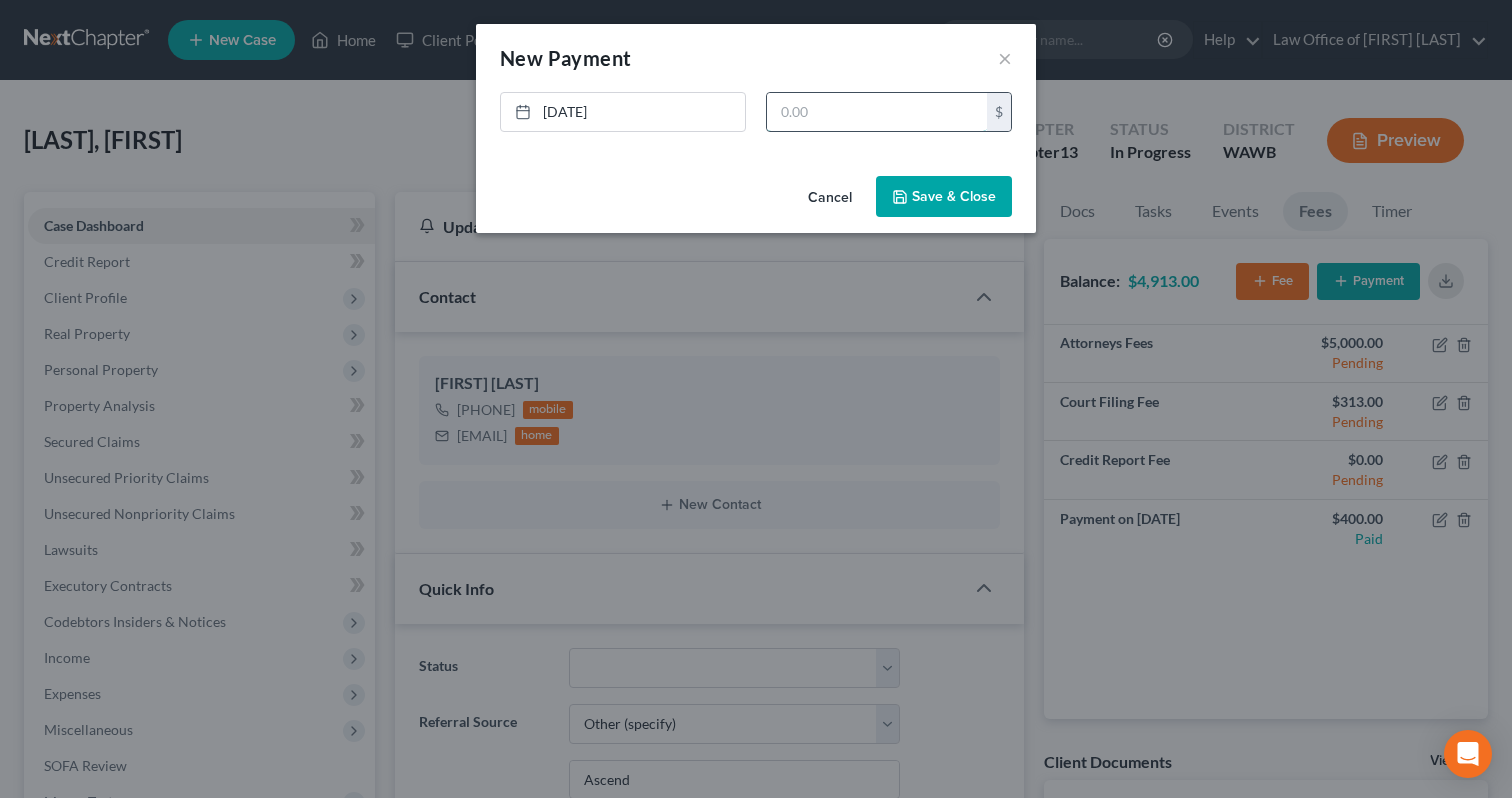 click at bounding box center [877, 112] 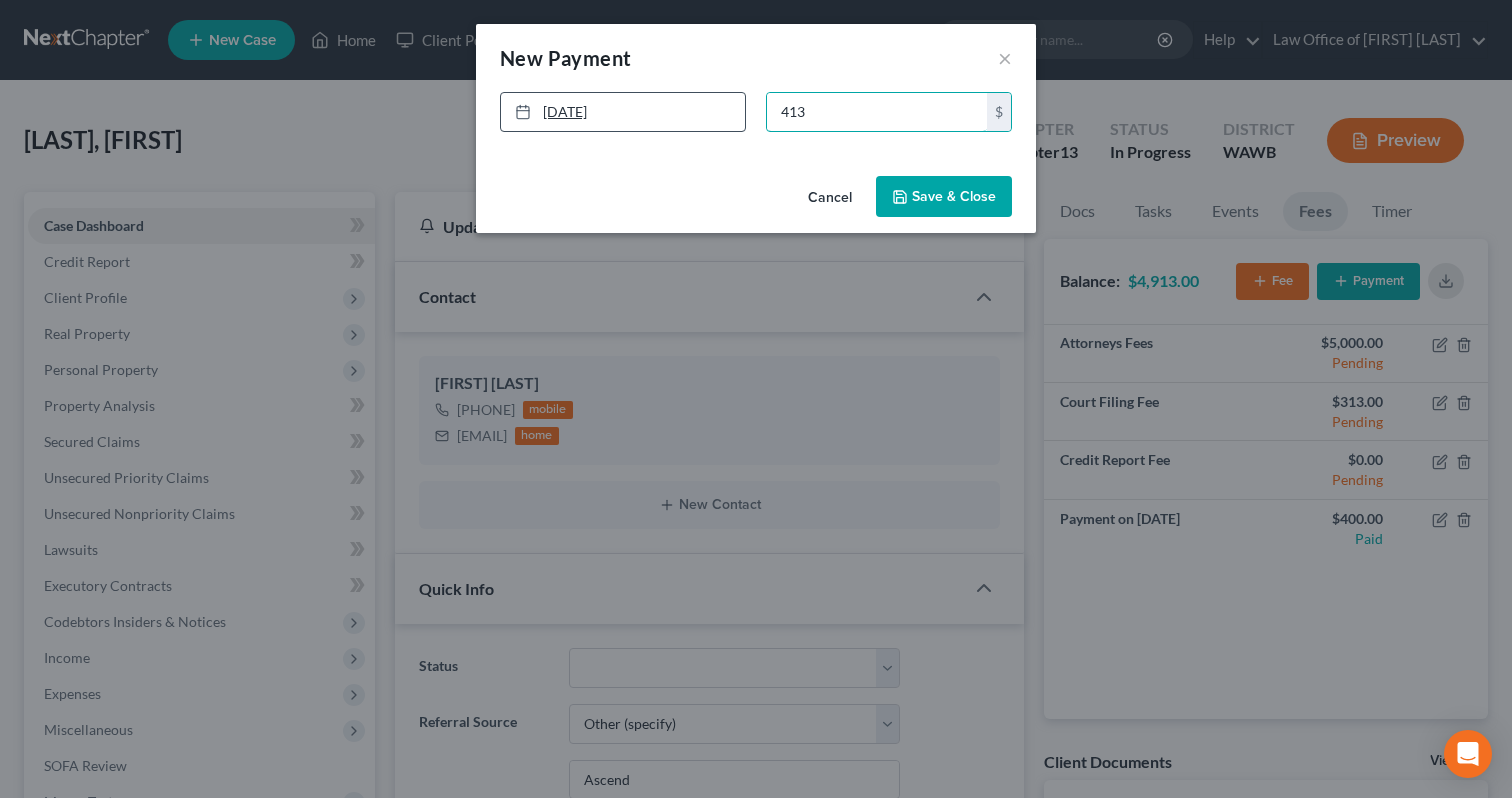 type on "413" 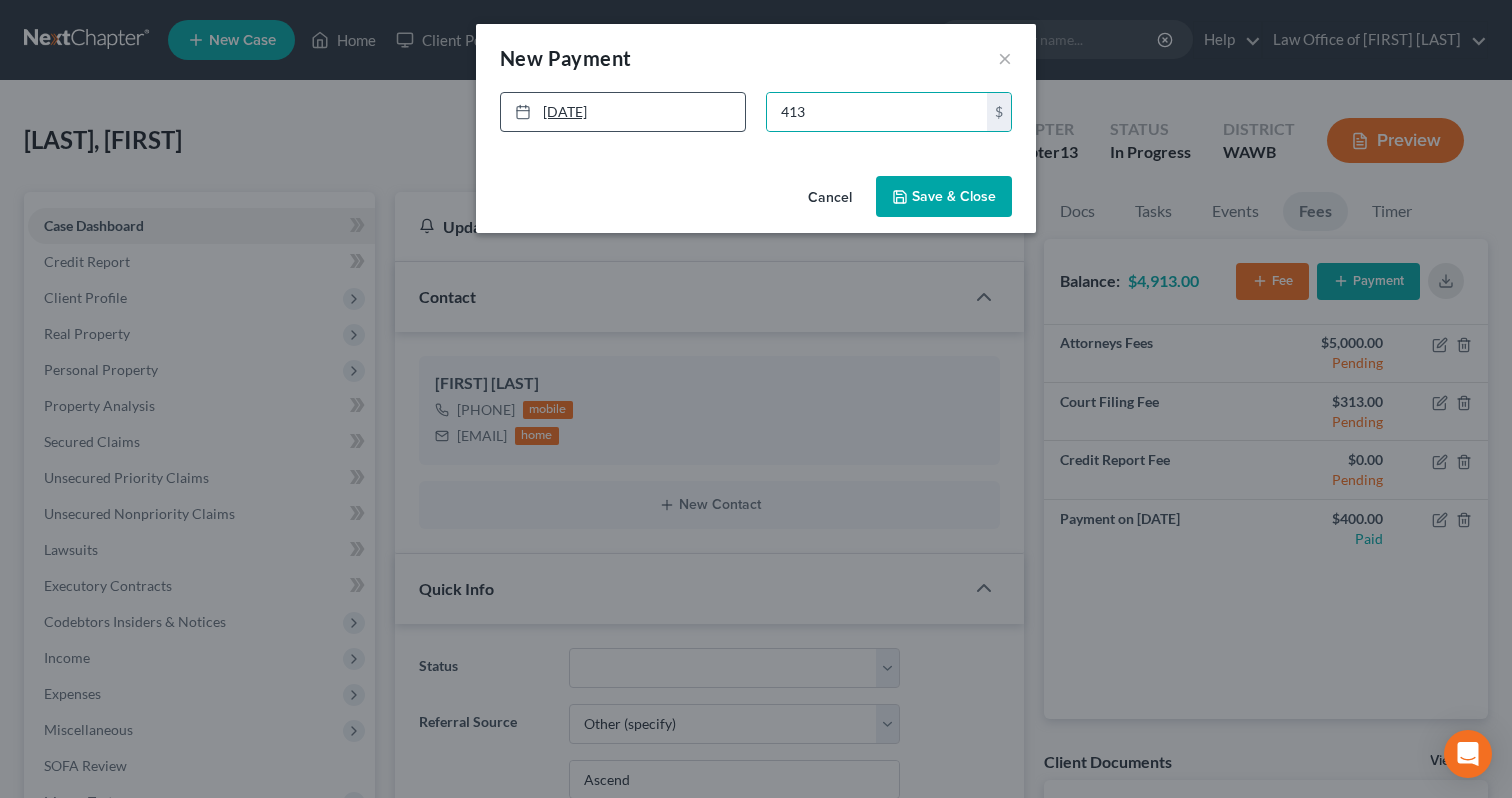 click on "7/31/2025" at bounding box center (623, 112) 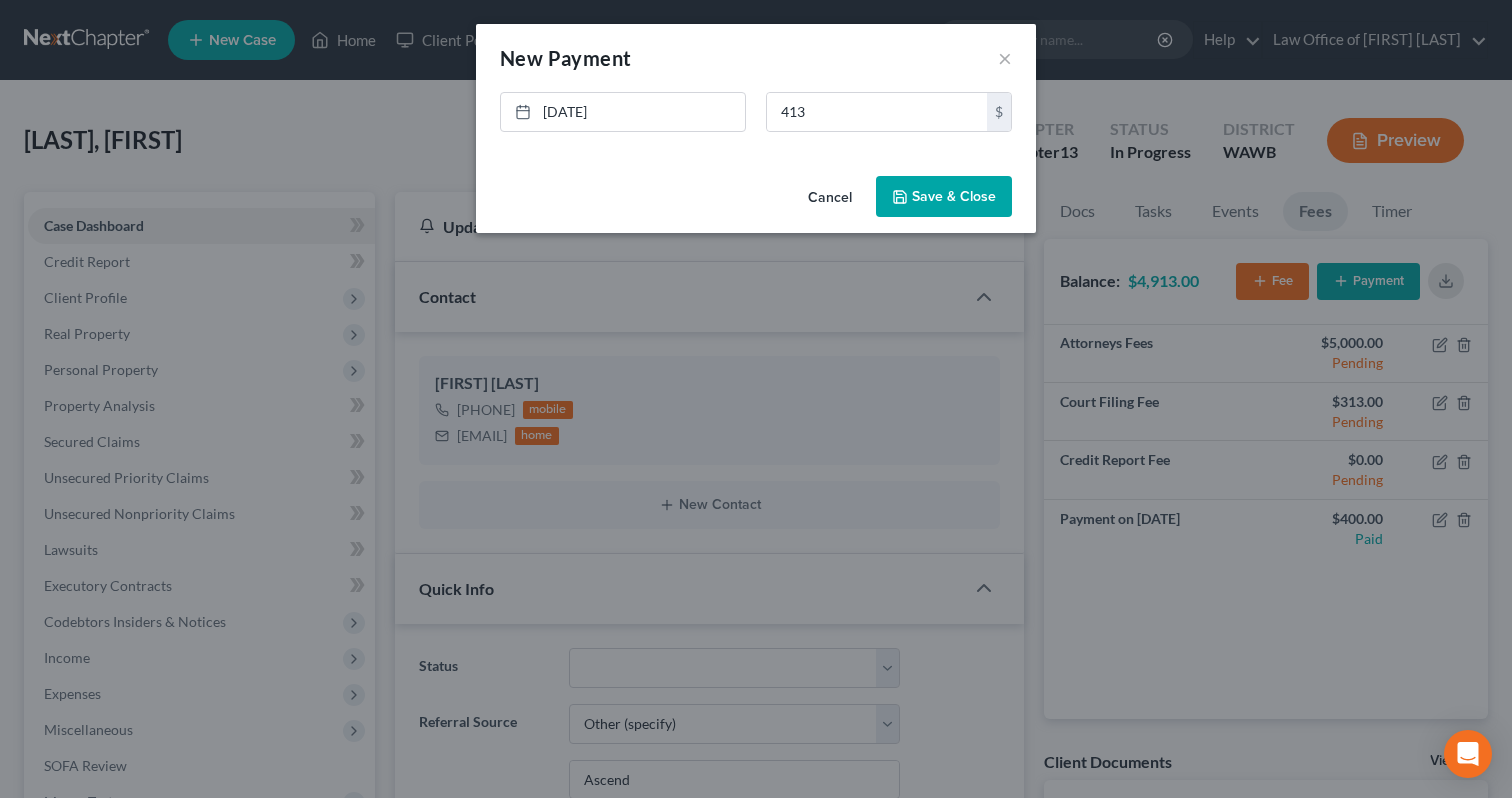 click on "Save & Close" at bounding box center (944, 197) 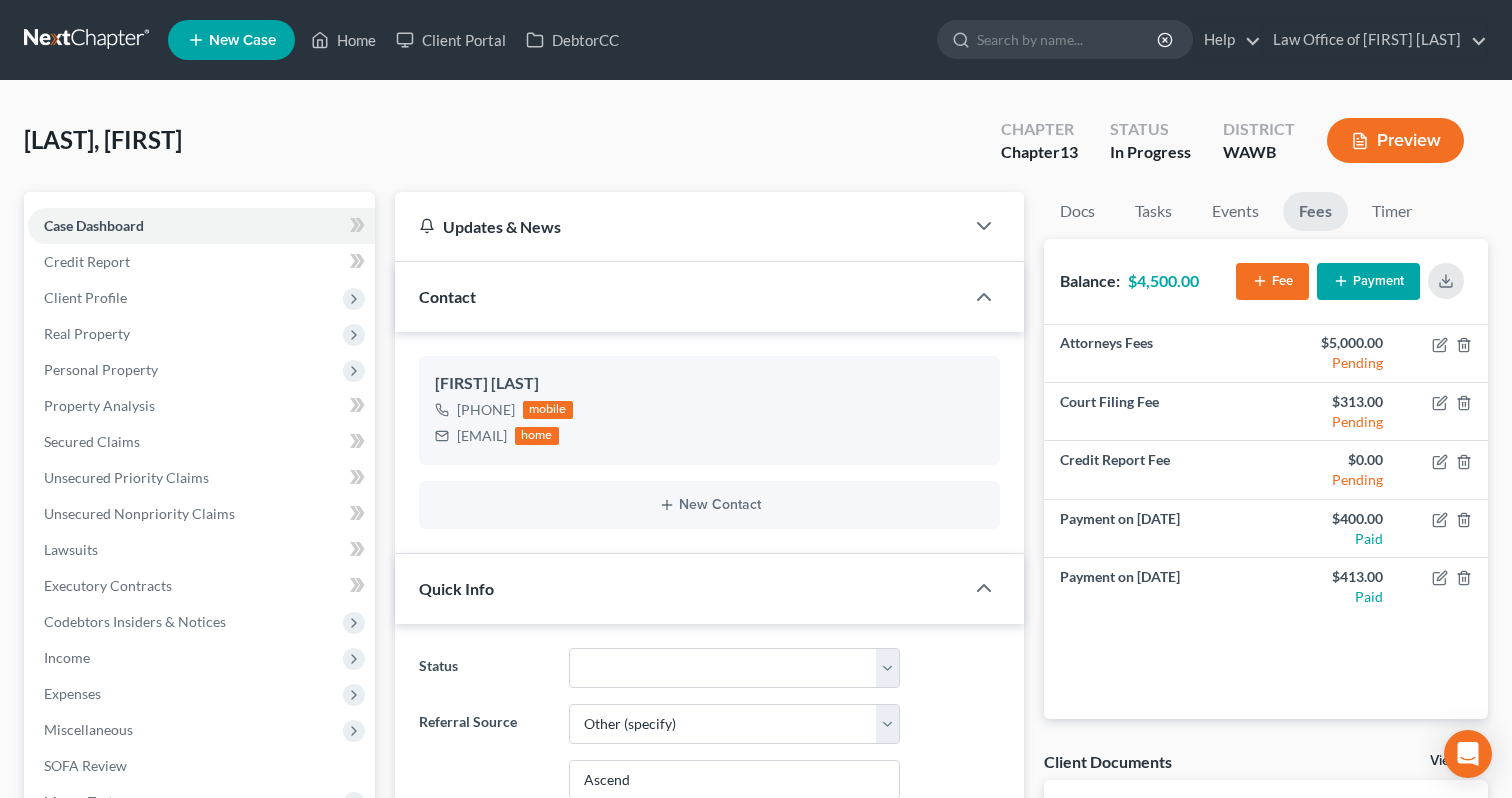 click at bounding box center [88, 40] 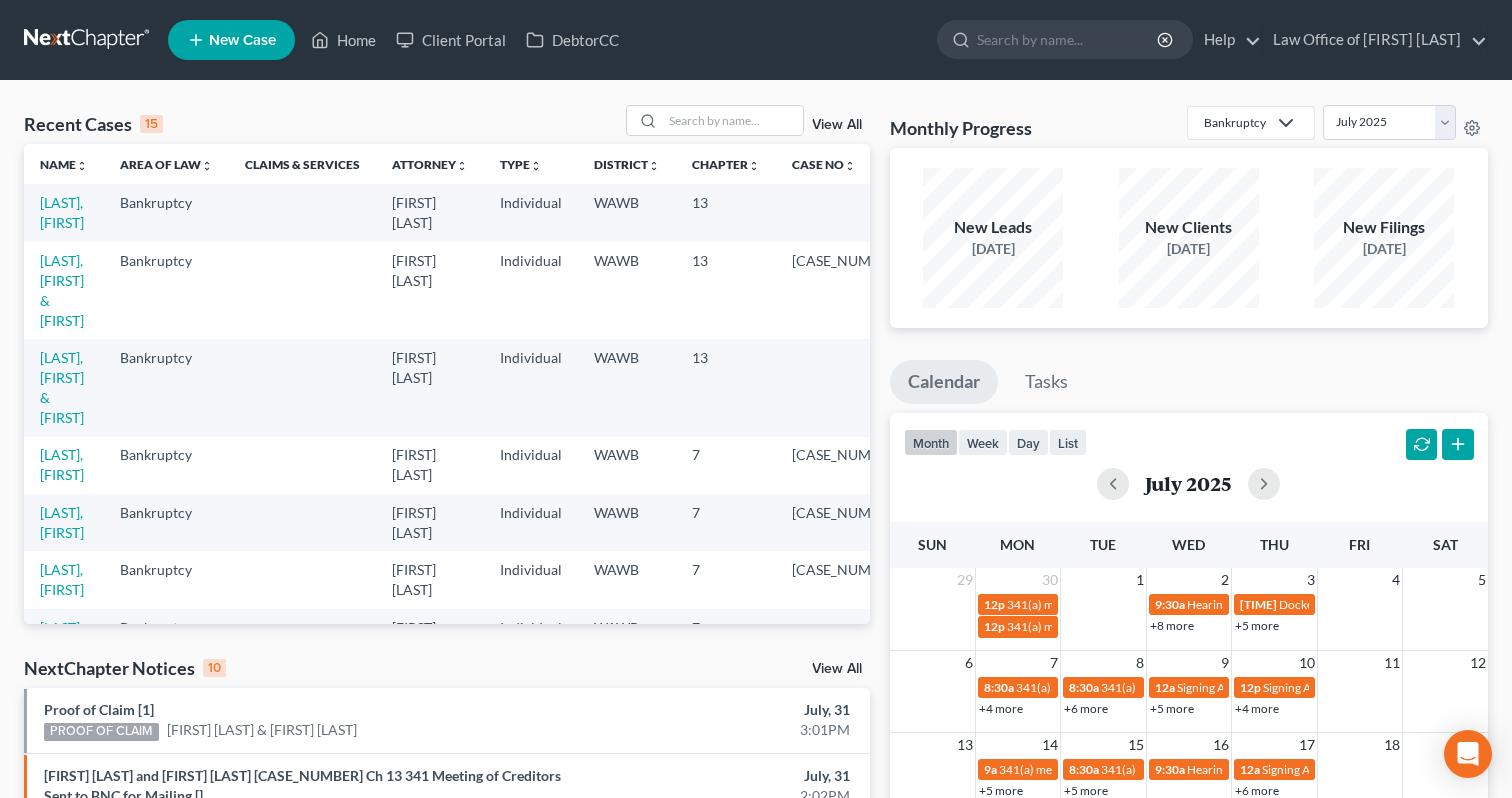 scroll, scrollTop: 0, scrollLeft: 0, axis: both 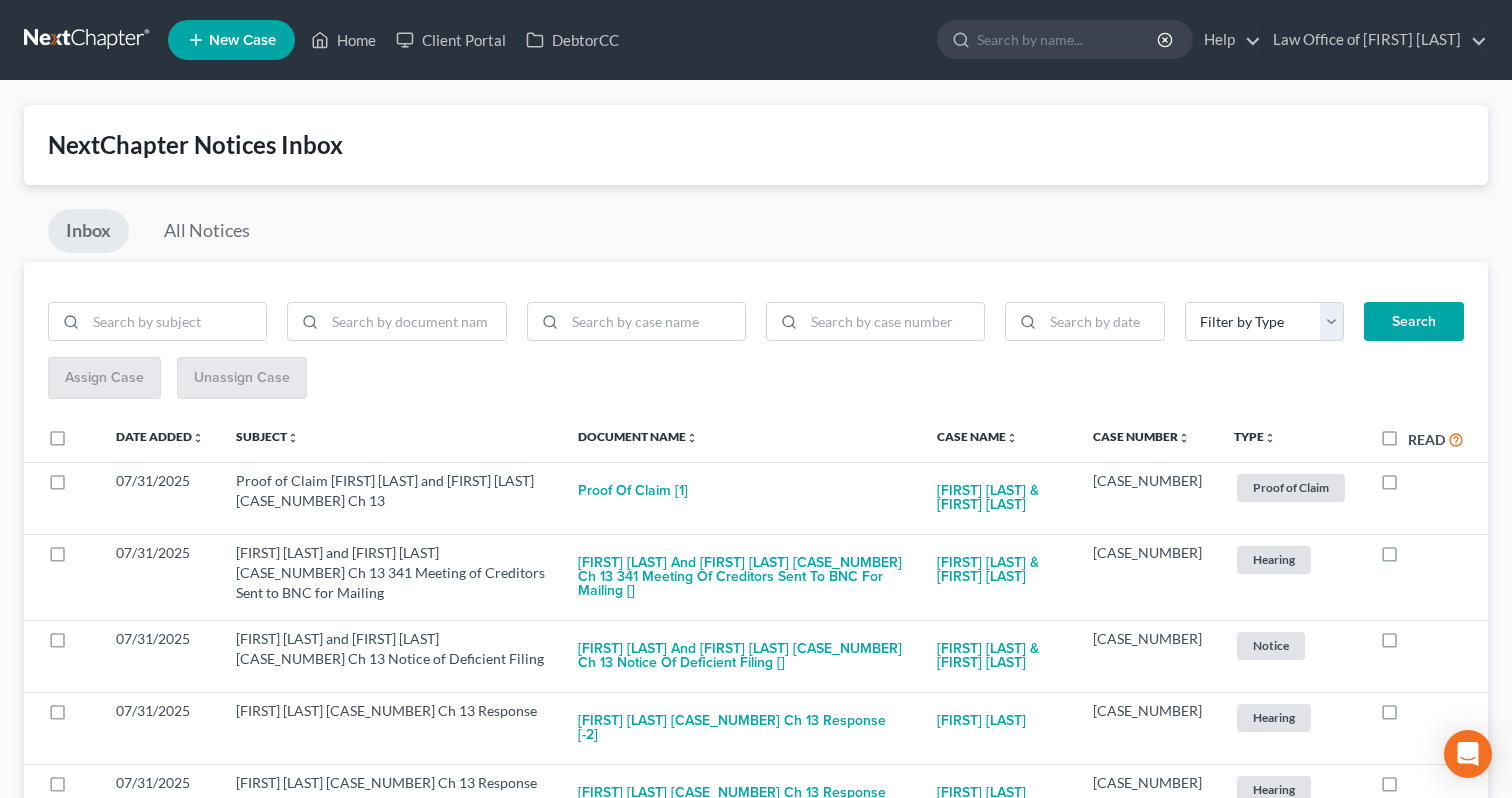 click on "Read" at bounding box center [1436, 439] 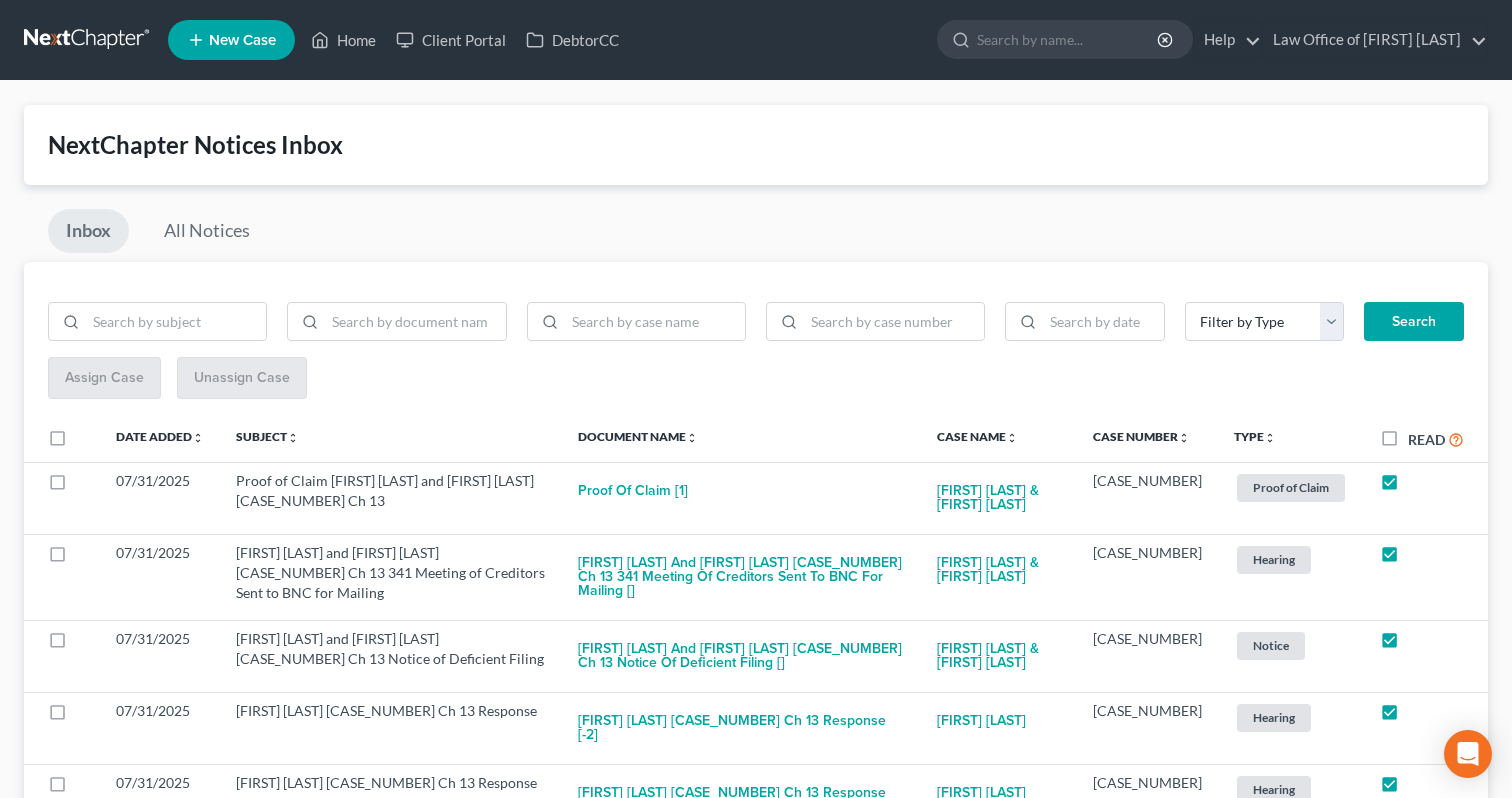 checkbox on "true" 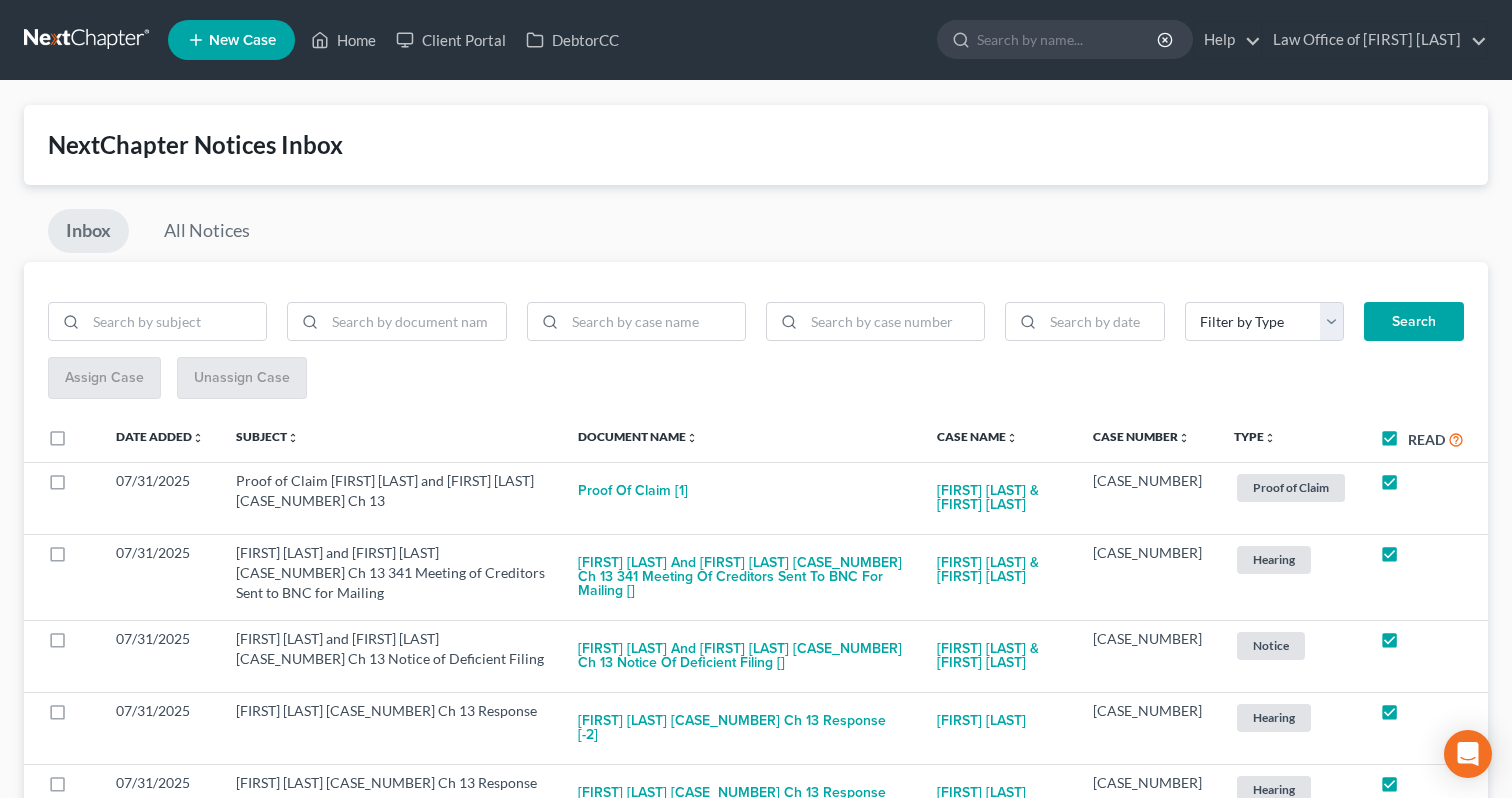 checkbox on "true" 